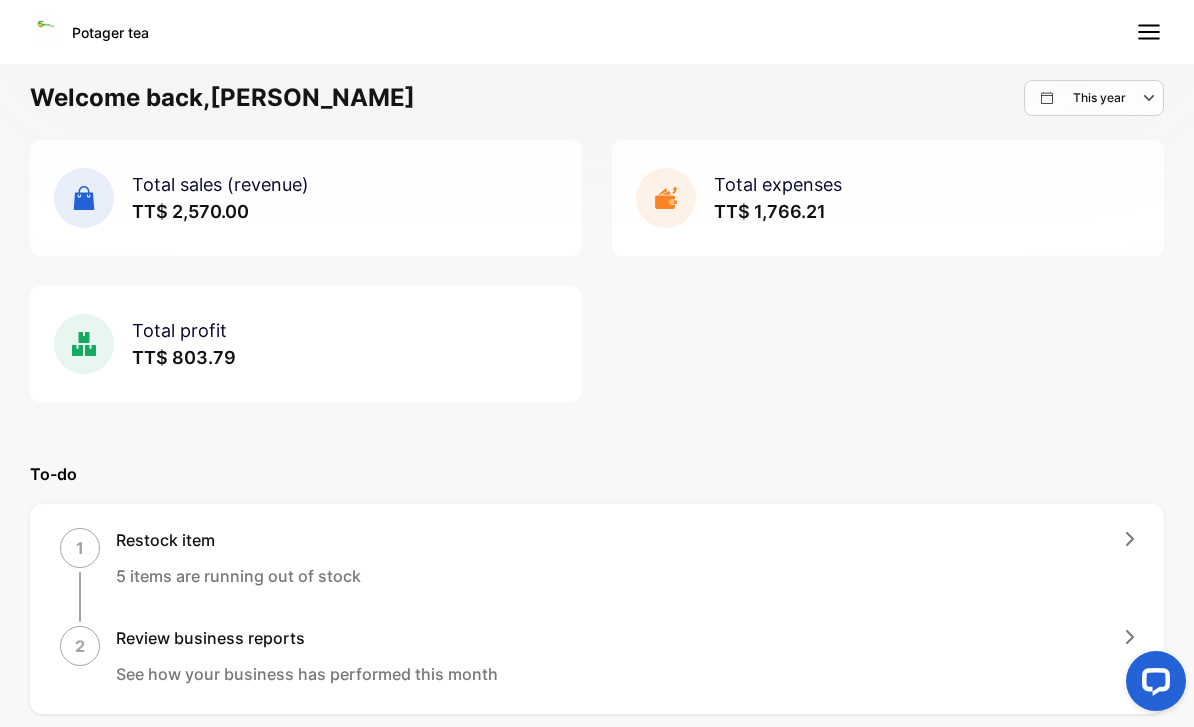 scroll, scrollTop: 0, scrollLeft: 0, axis: both 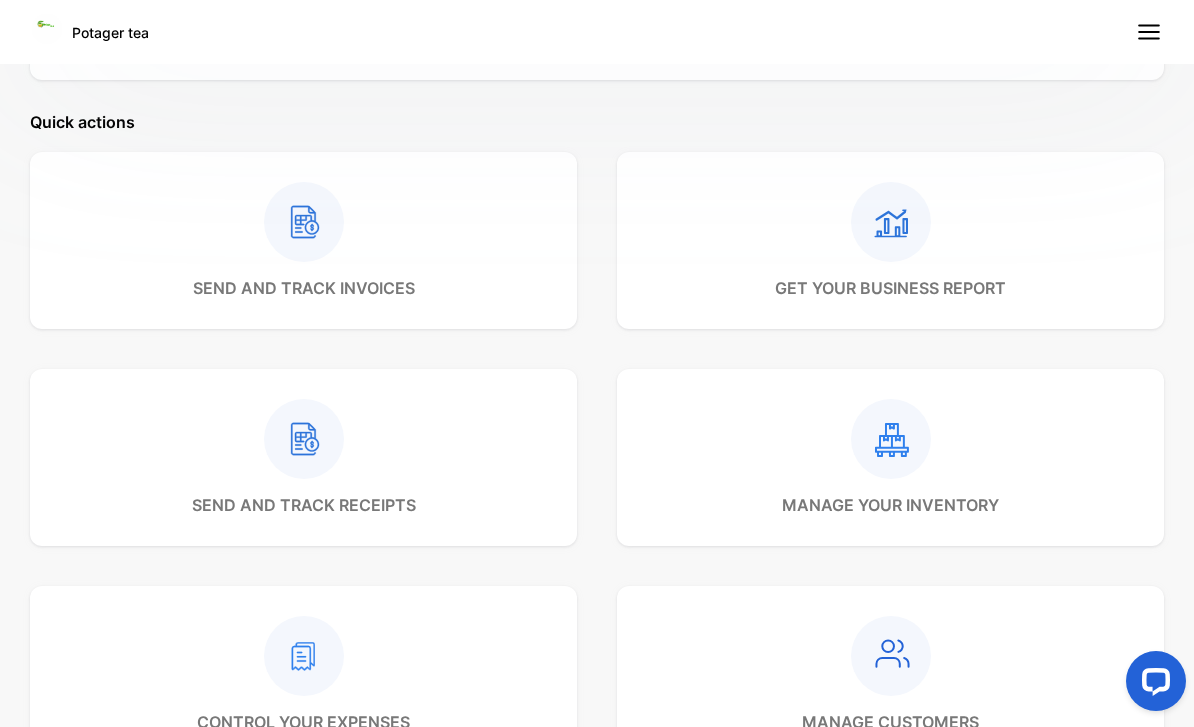 click 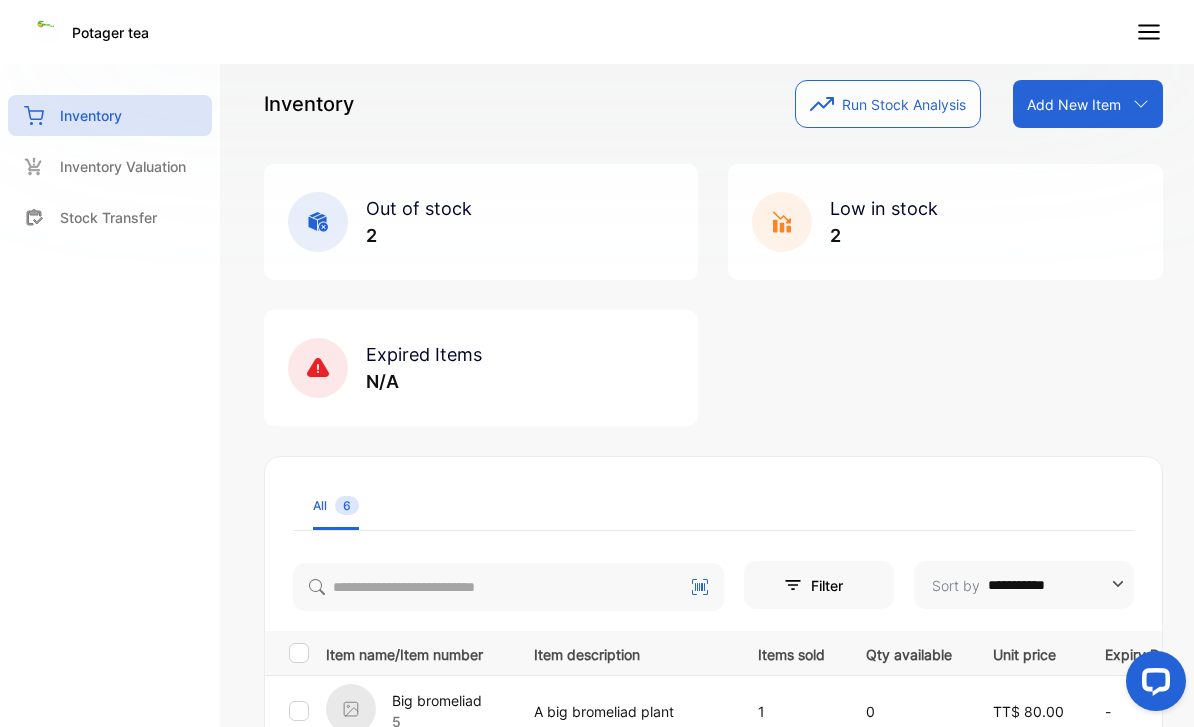 scroll, scrollTop: 0, scrollLeft: 0, axis: both 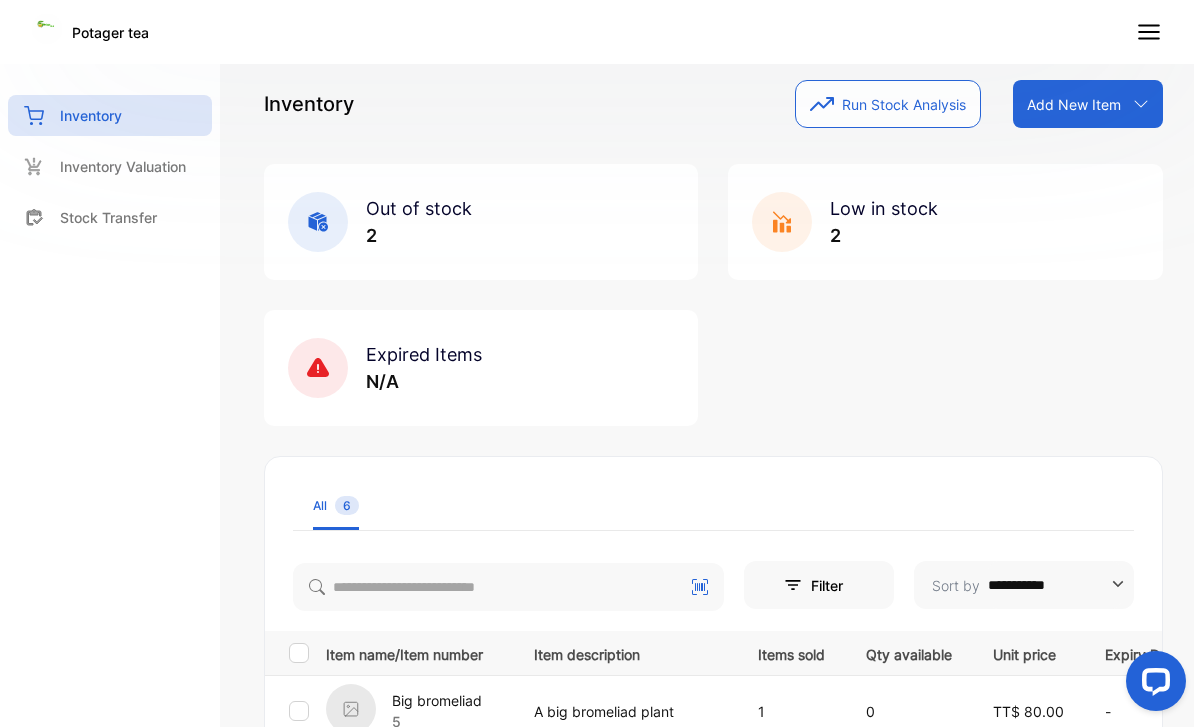 click on "Inventory" at bounding box center [91, 115] 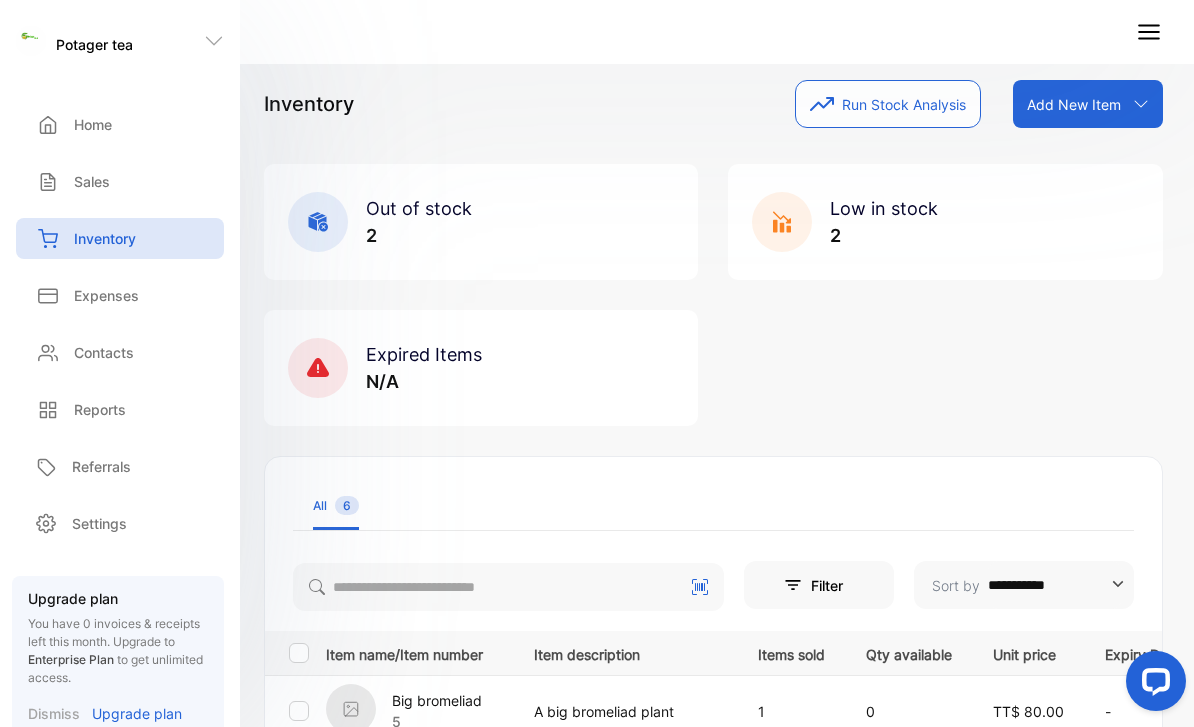 click on "Sales" at bounding box center [120, 181] 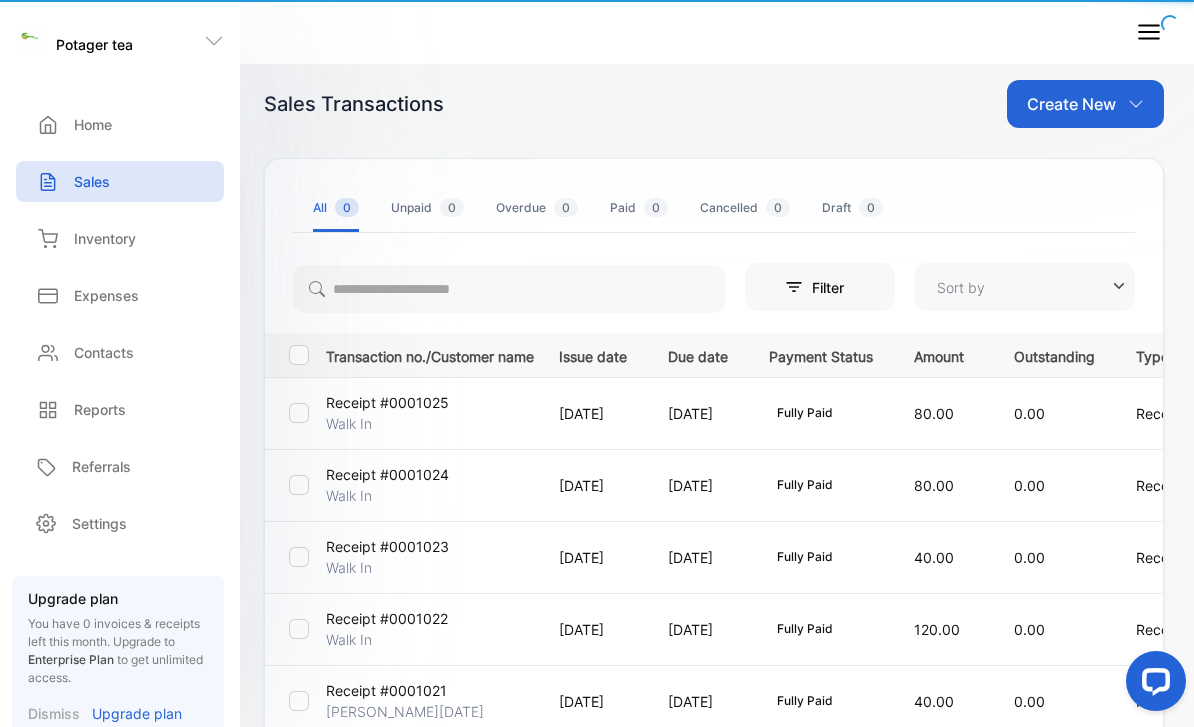 type on "**********" 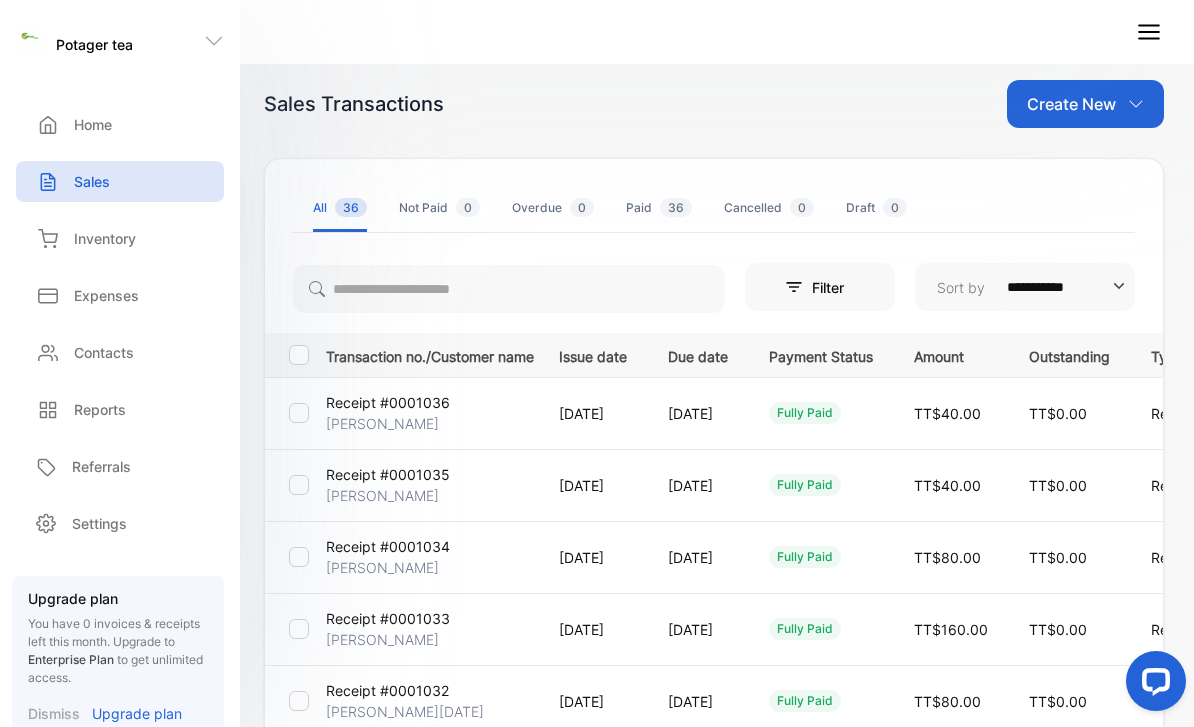 click on "Reports" at bounding box center [100, 409] 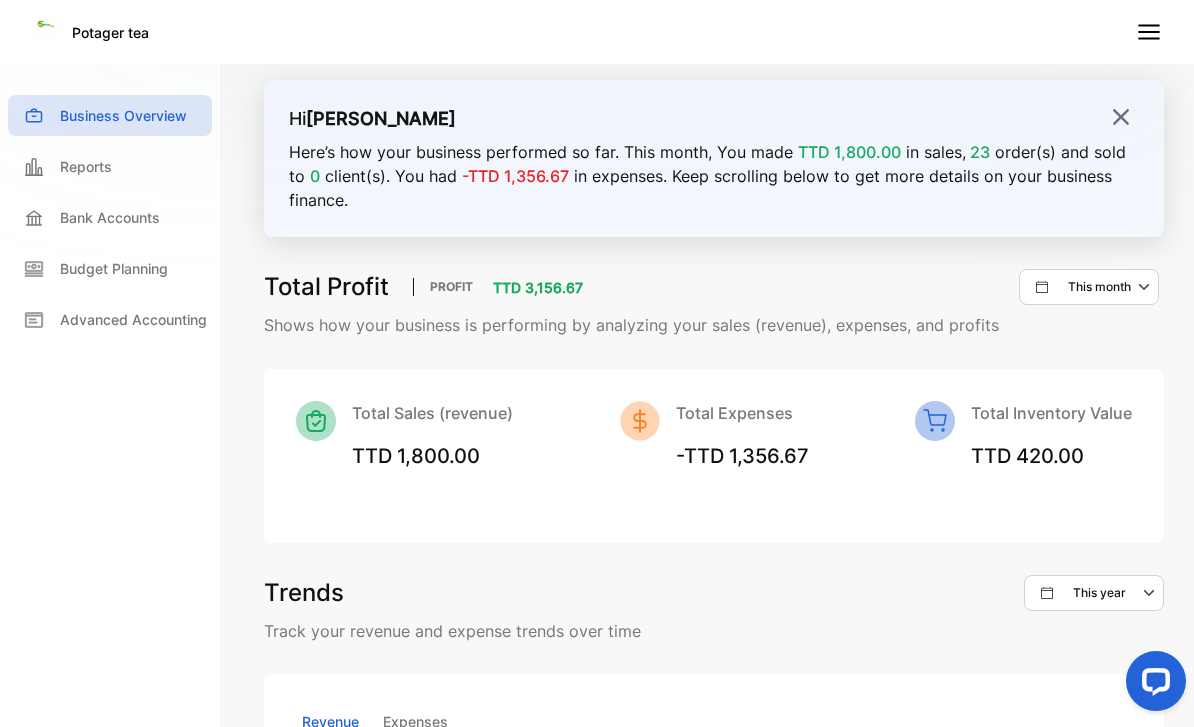 click on "Potager tea" at bounding box center [597, 32] 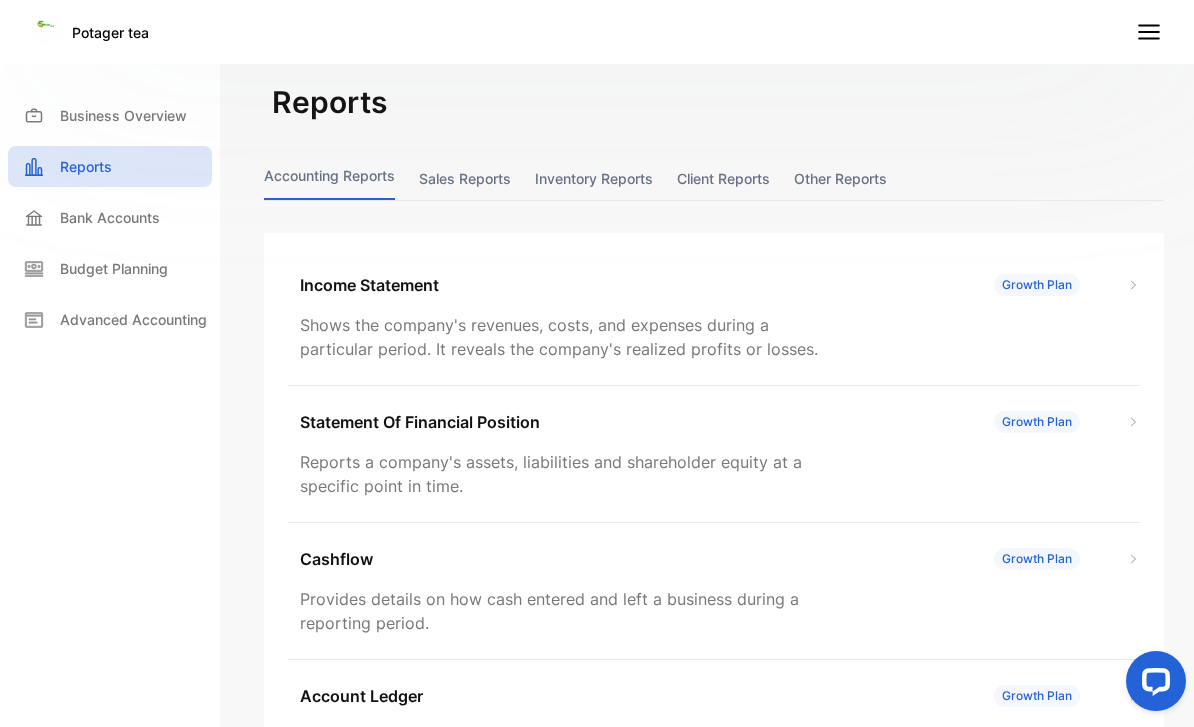 scroll, scrollTop: 0, scrollLeft: 0, axis: both 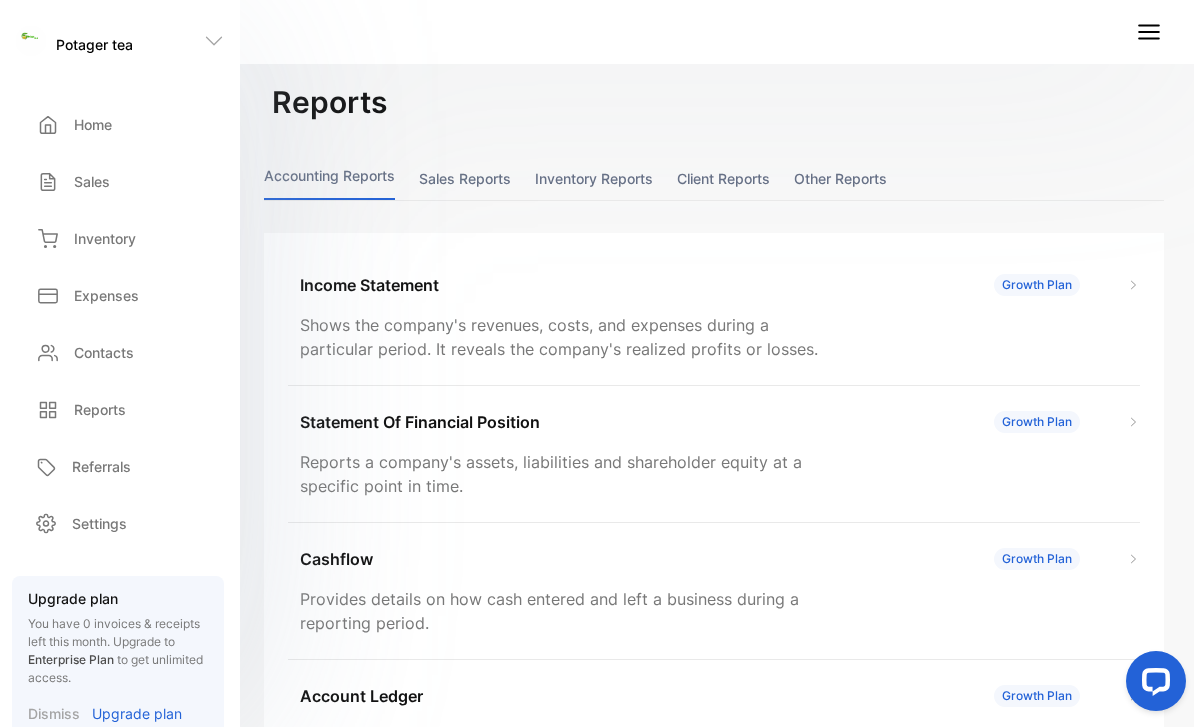 click on "Inventory" at bounding box center [120, 238] 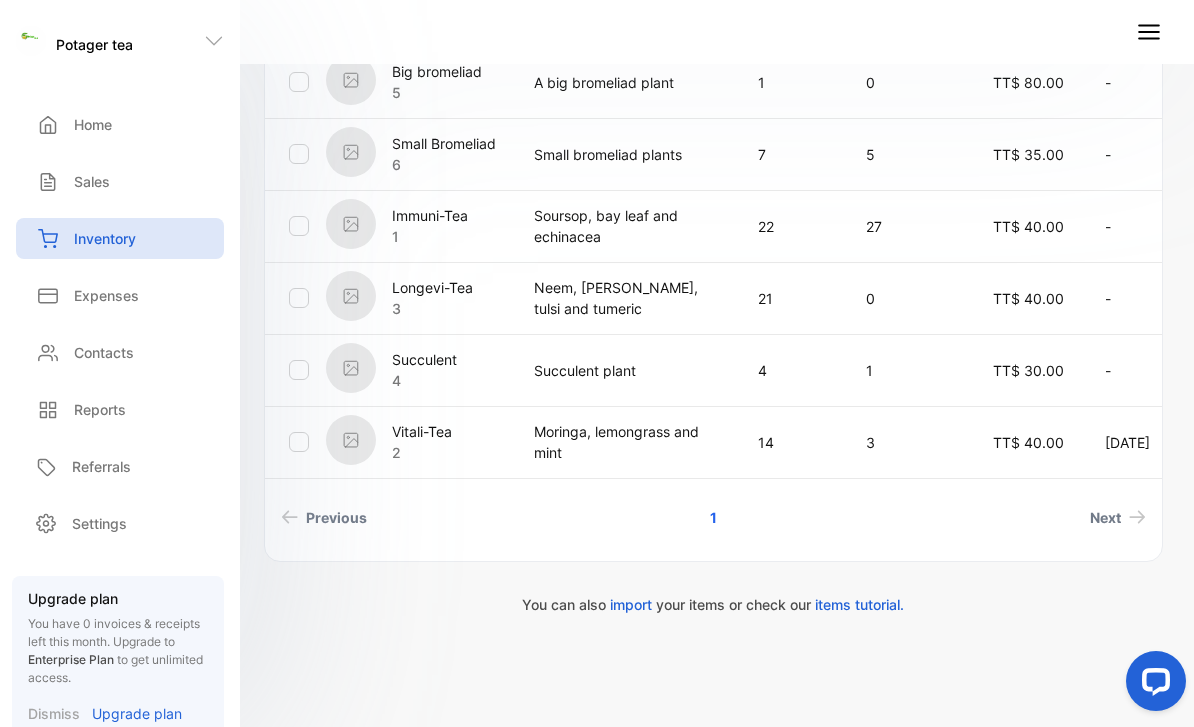scroll, scrollTop: 629, scrollLeft: 0, axis: vertical 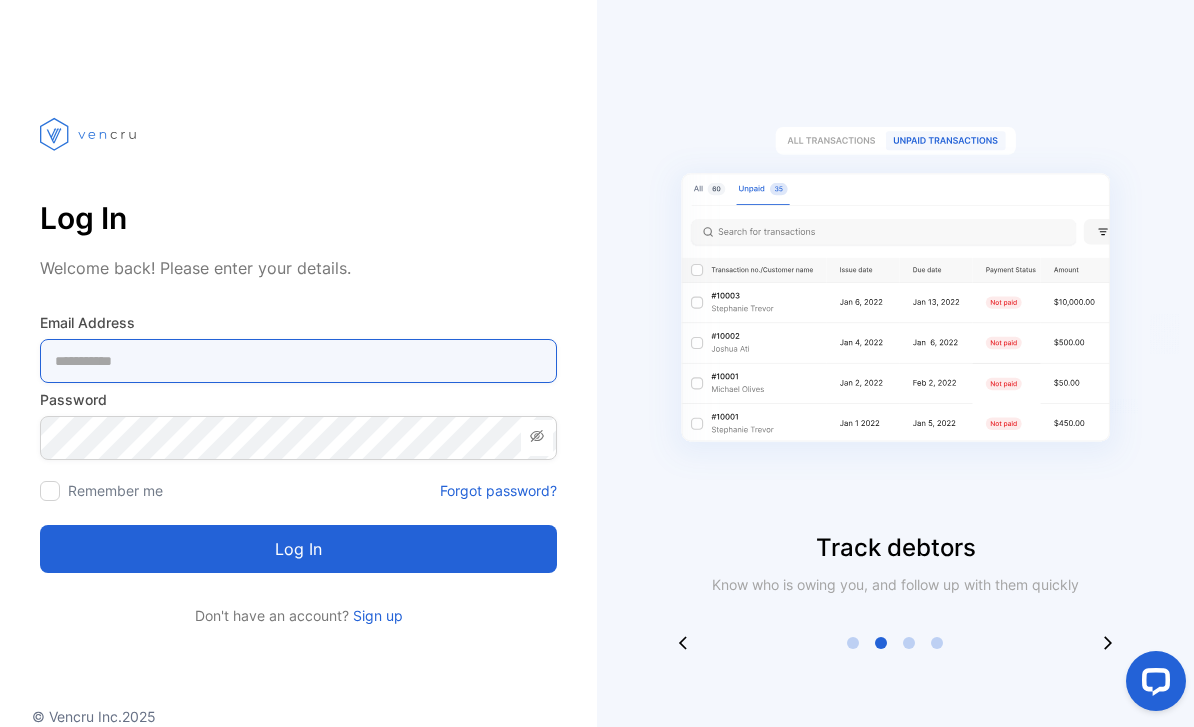 type on "**********" 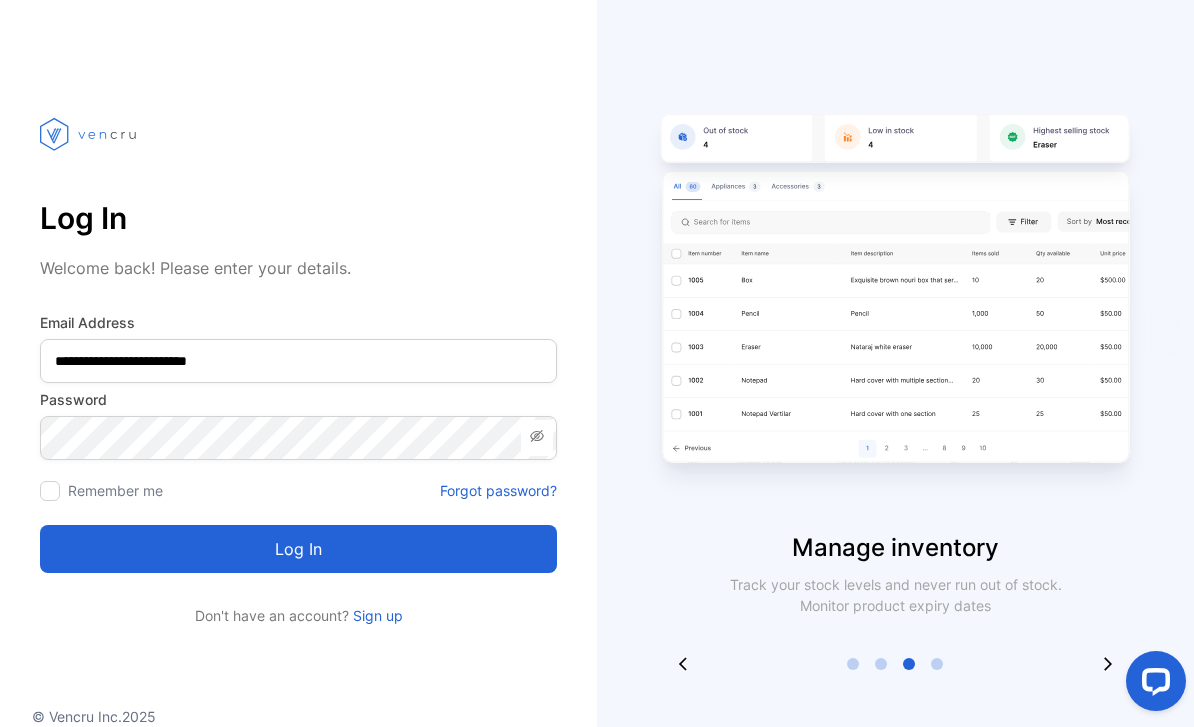 click on "Log in" at bounding box center (298, 549) 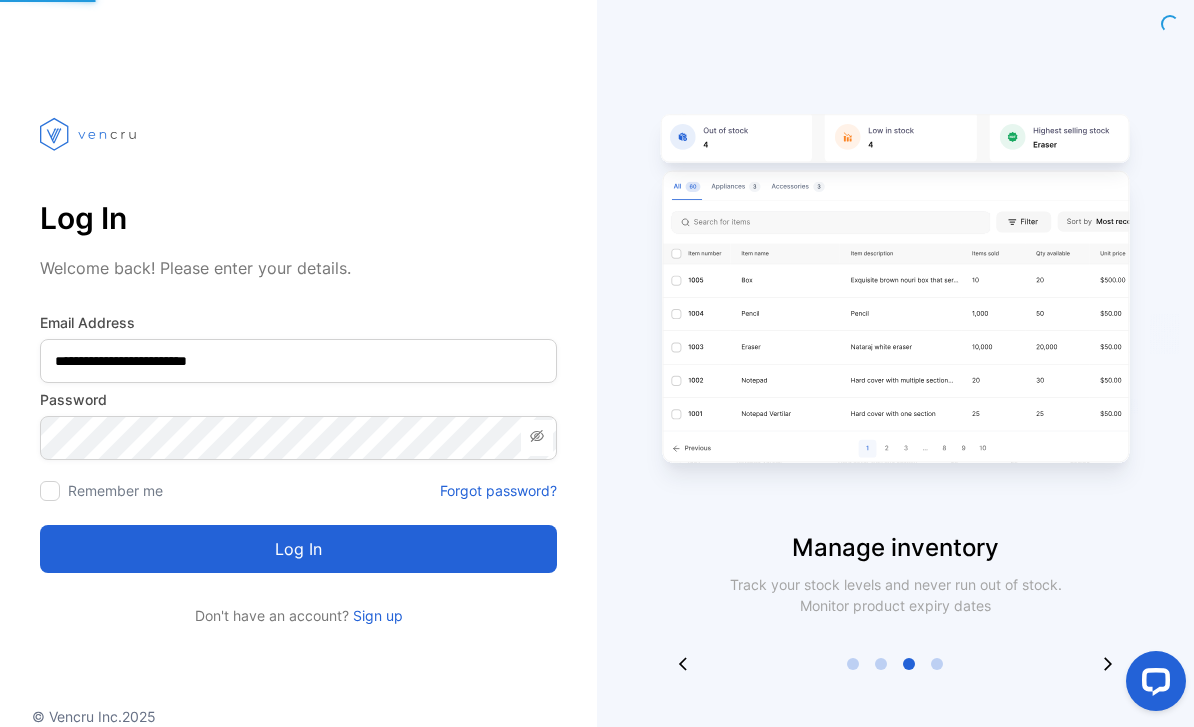 scroll, scrollTop: 0, scrollLeft: 0, axis: both 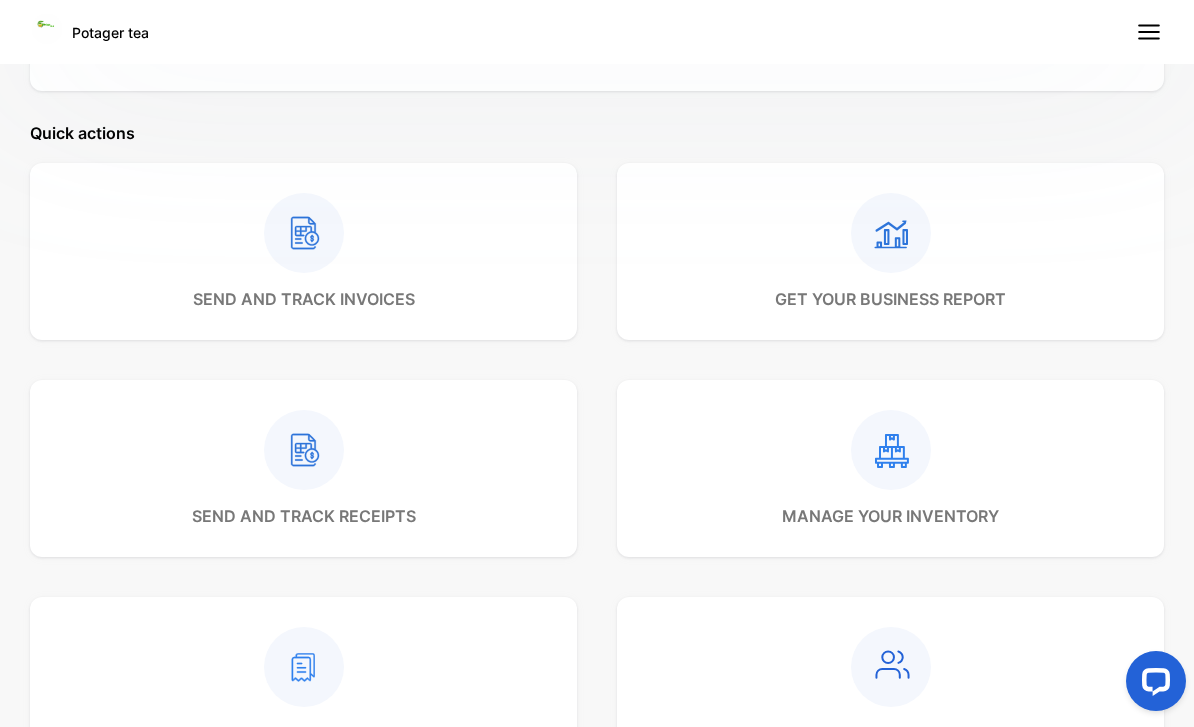 click on "send and track receipts" at bounding box center [303, 468] 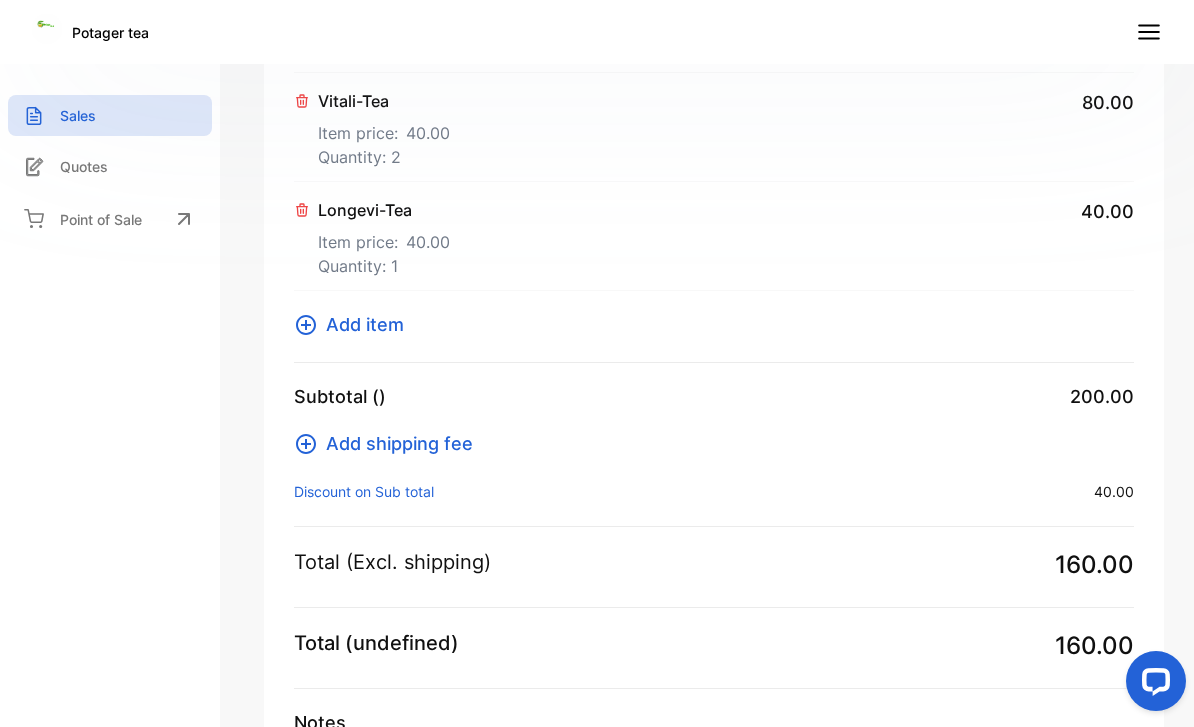 type on "**********" 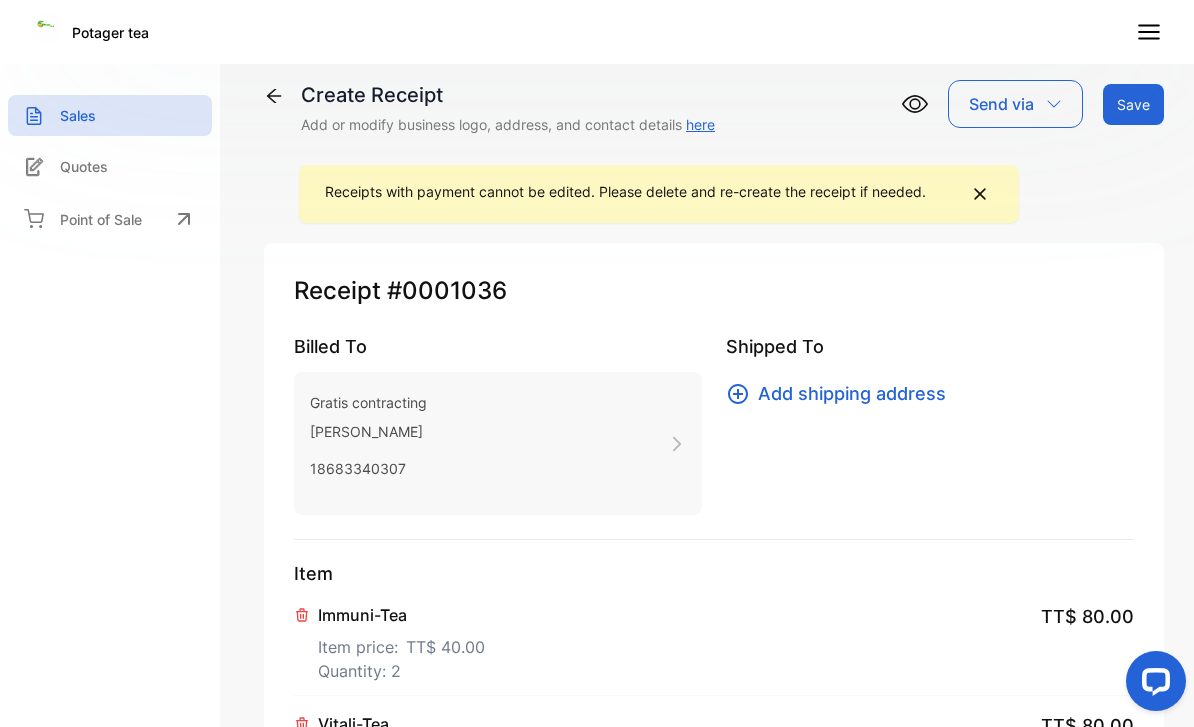 scroll, scrollTop: 0, scrollLeft: 0, axis: both 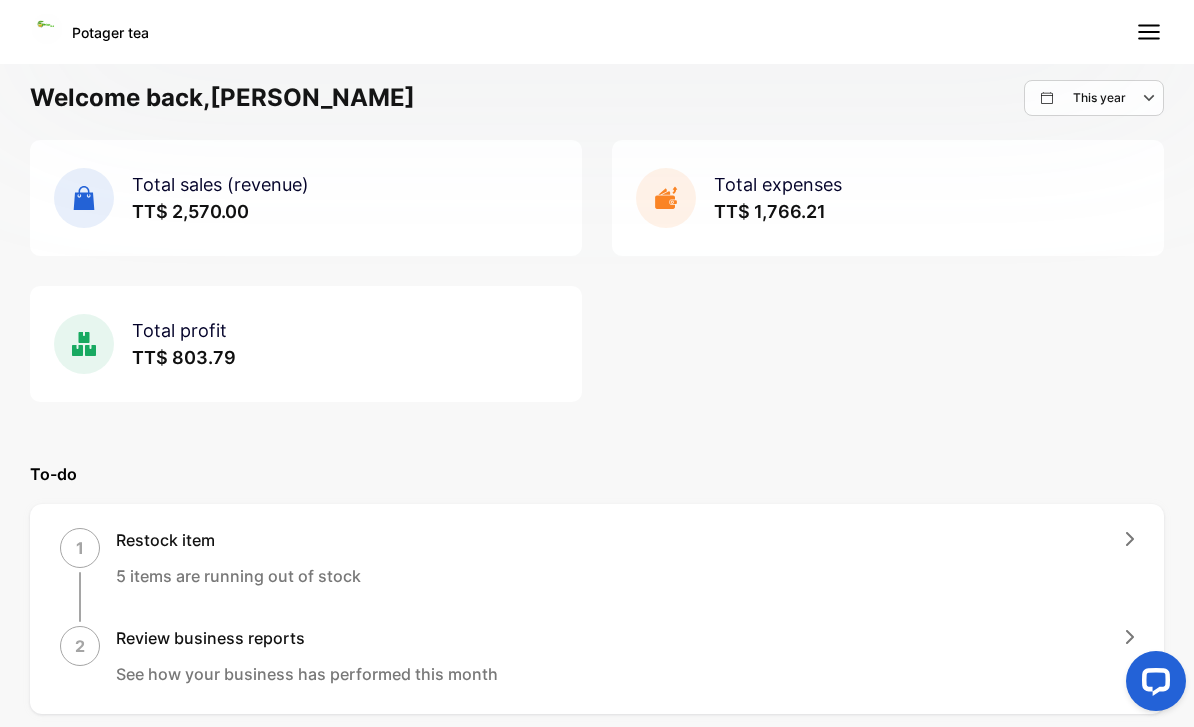 click 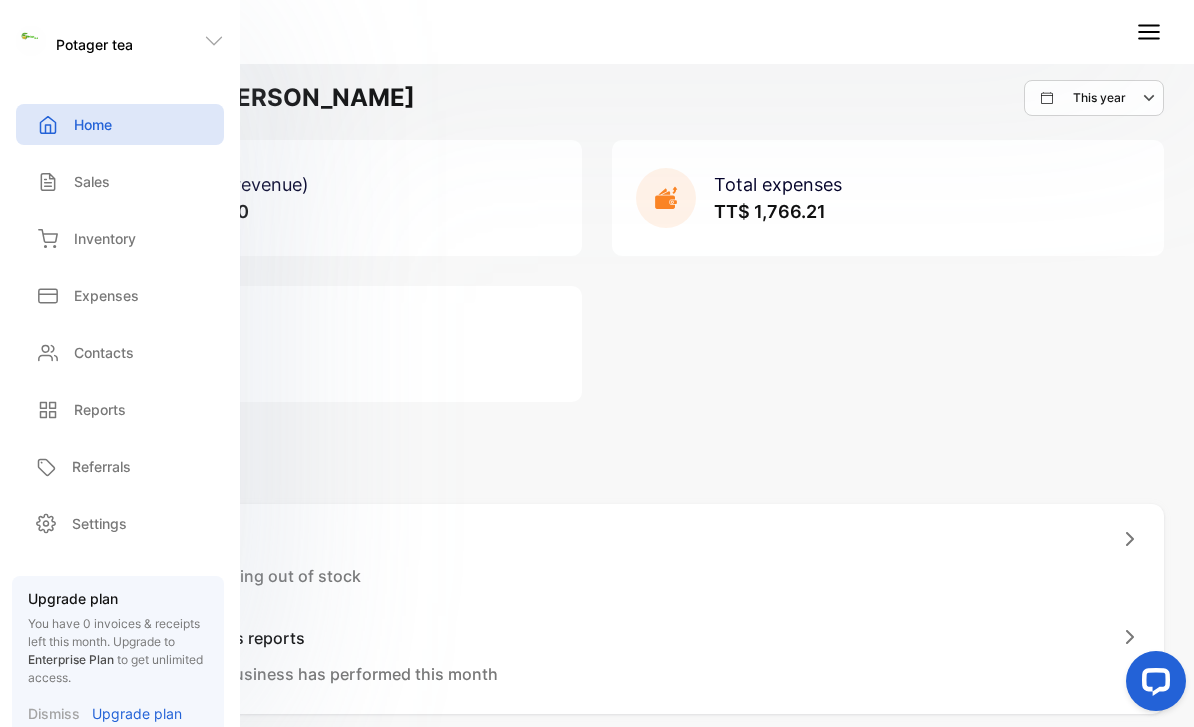 click 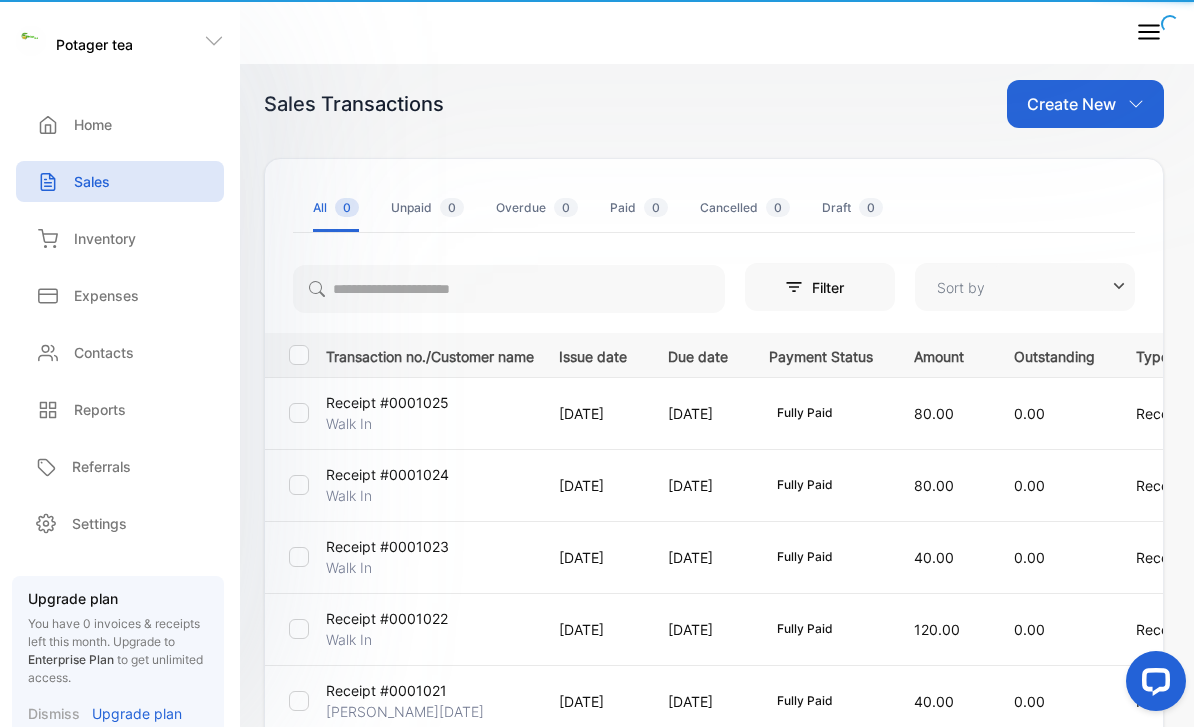 type on "**********" 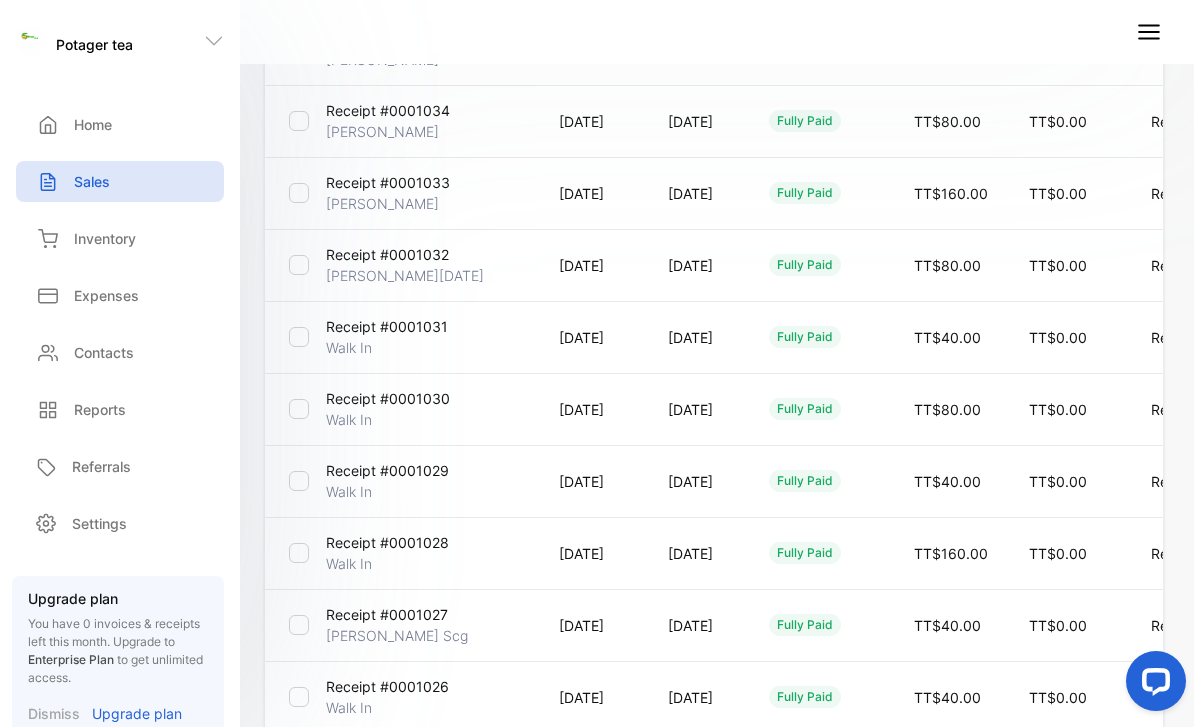 scroll, scrollTop: 379, scrollLeft: 0, axis: vertical 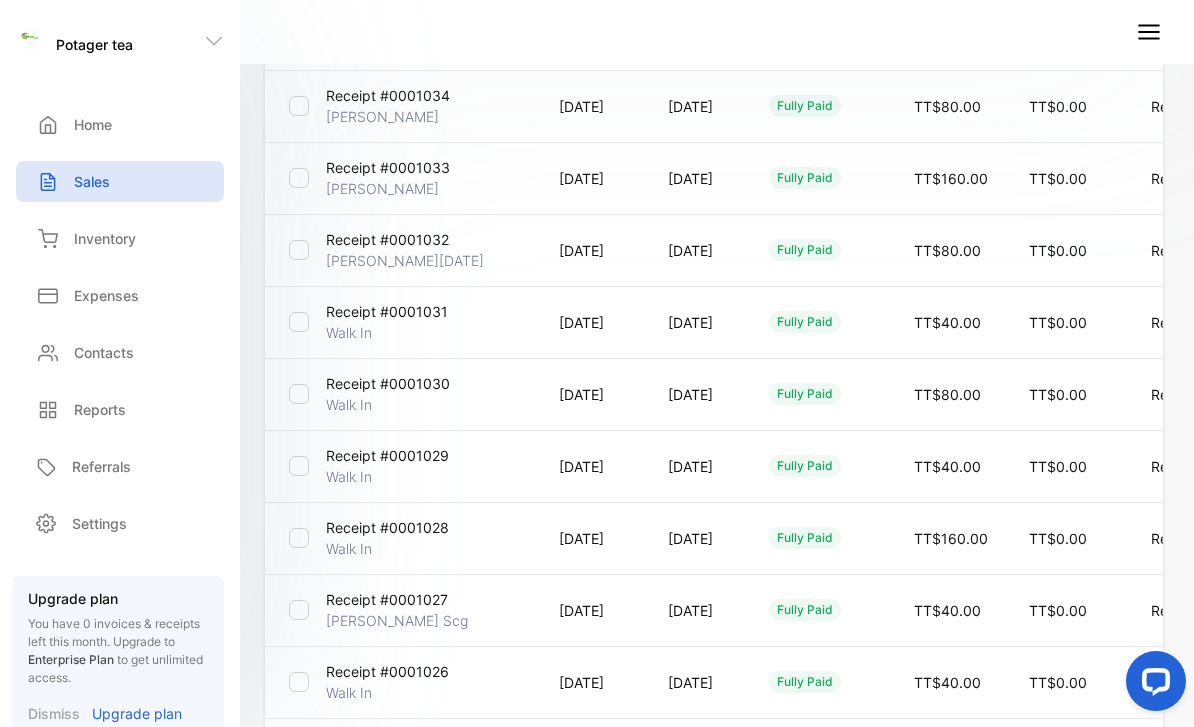 click on "fully paid" at bounding box center [817, 322] 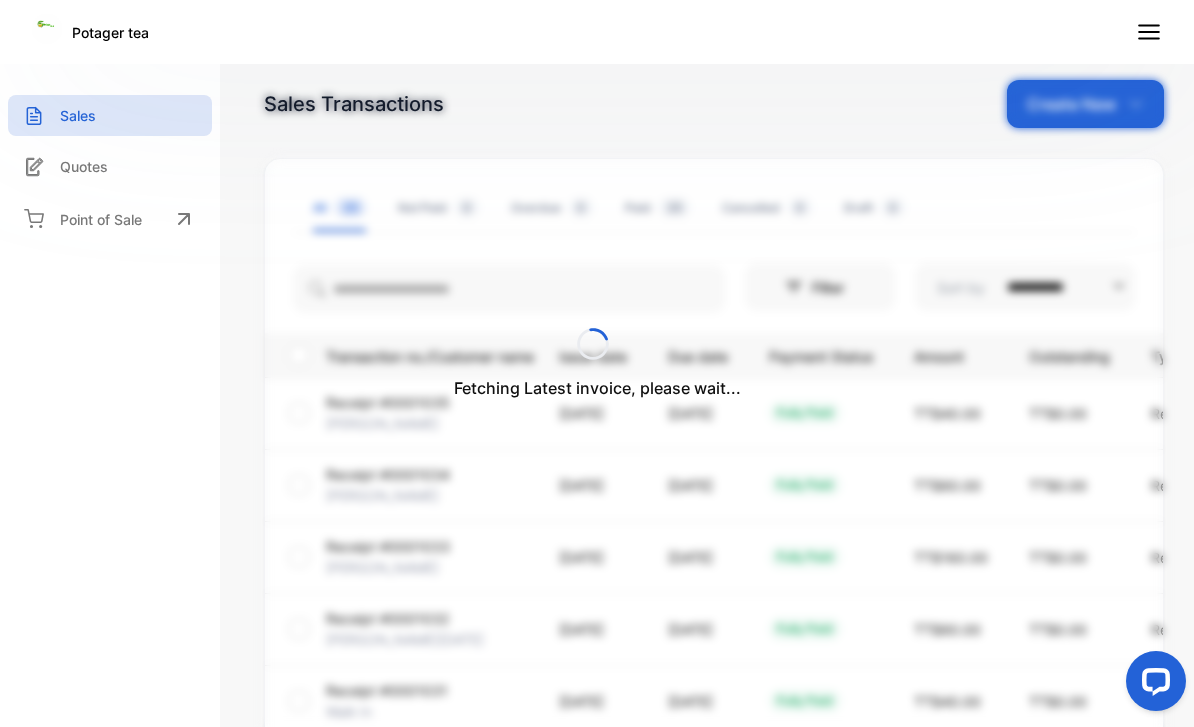 scroll, scrollTop: 0, scrollLeft: 0, axis: both 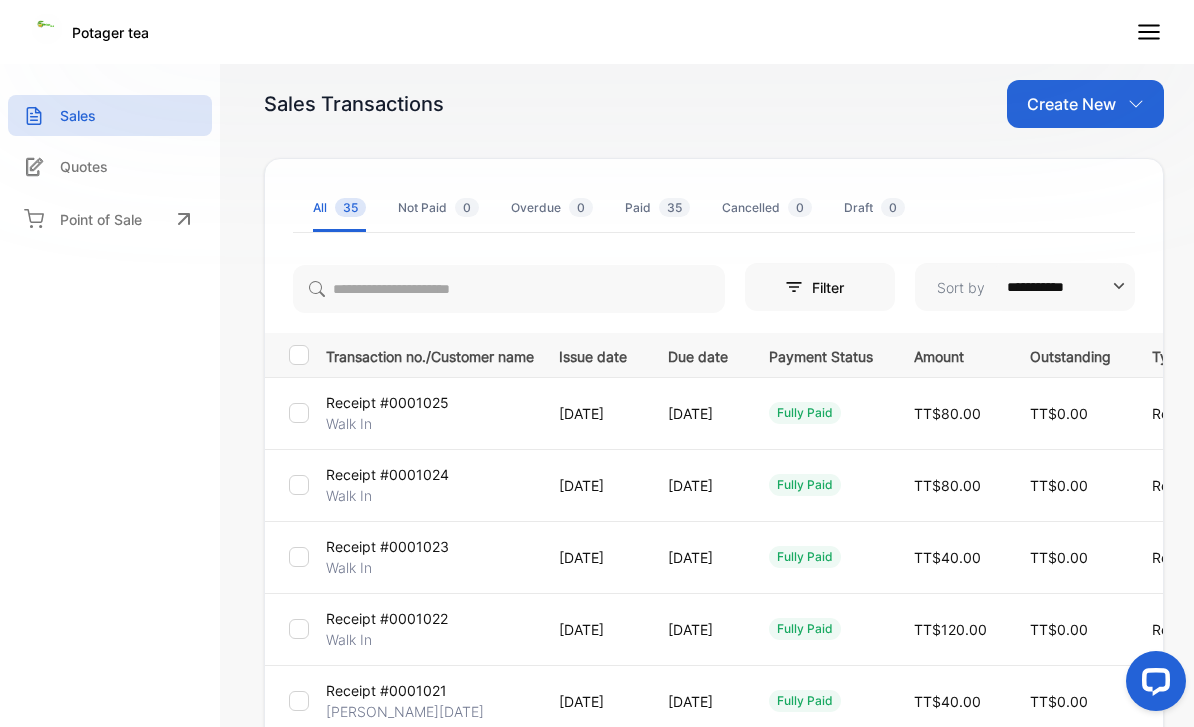 click on "All 35" at bounding box center [339, 208] 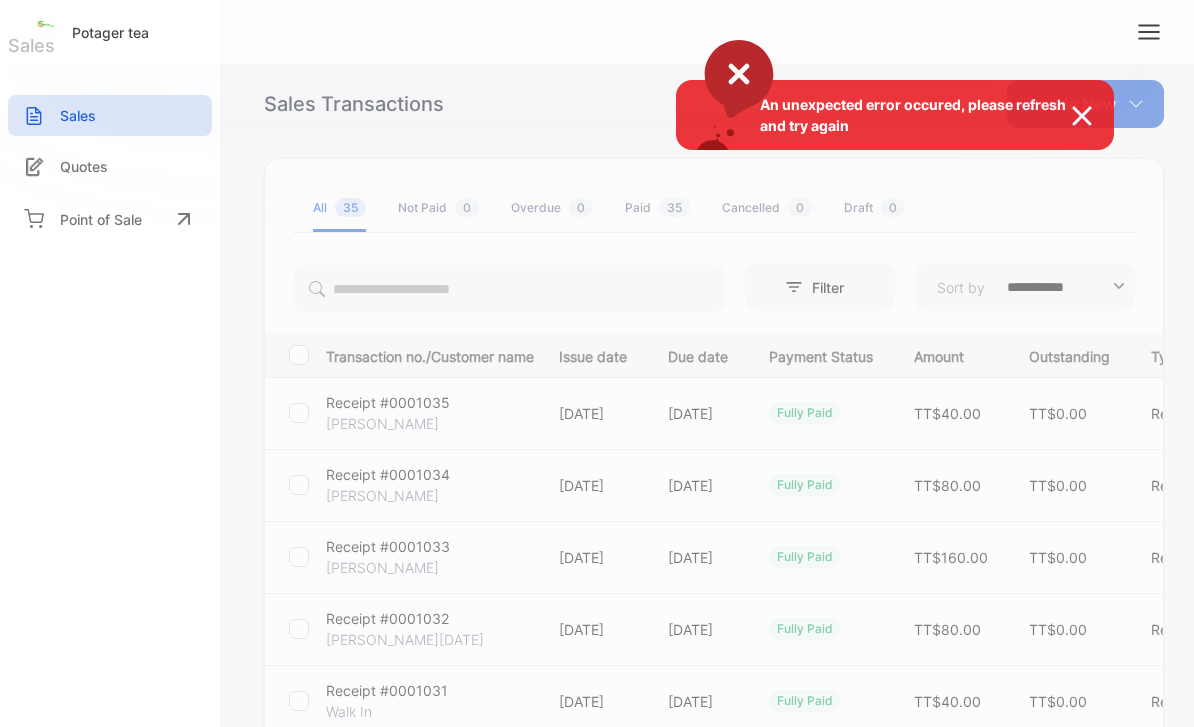 scroll, scrollTop: 0, scrollLeft: 0, axis: both 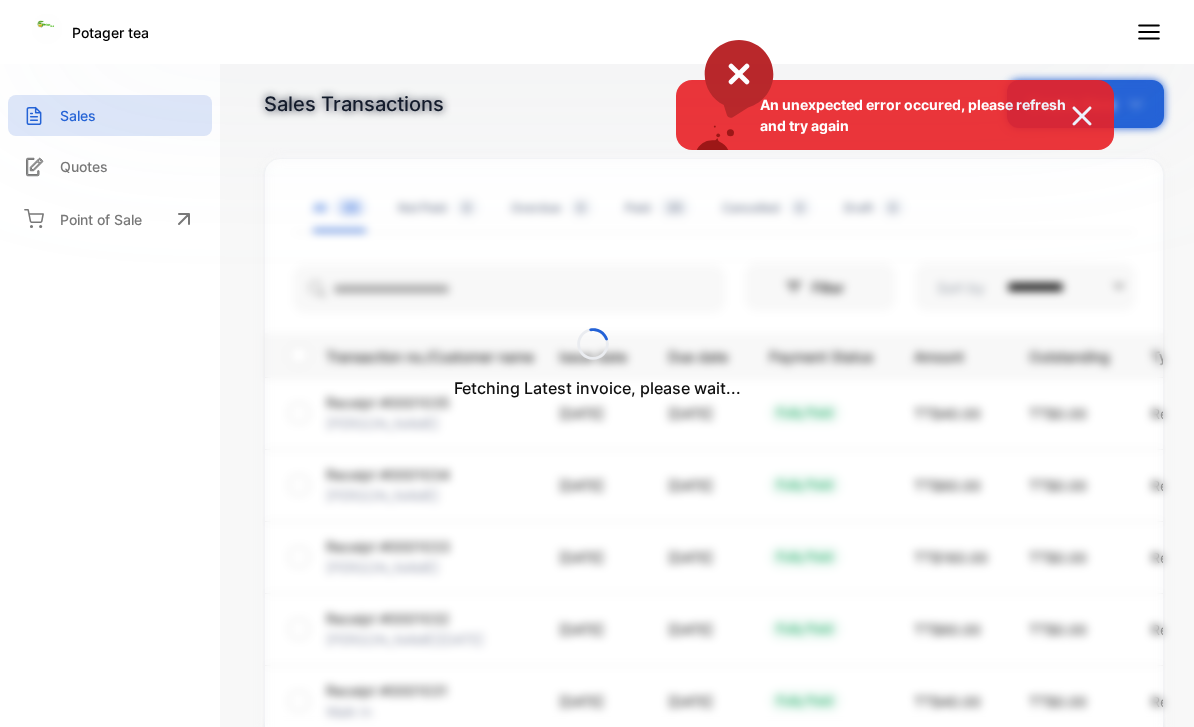 click at bounding box center (1092, 116) 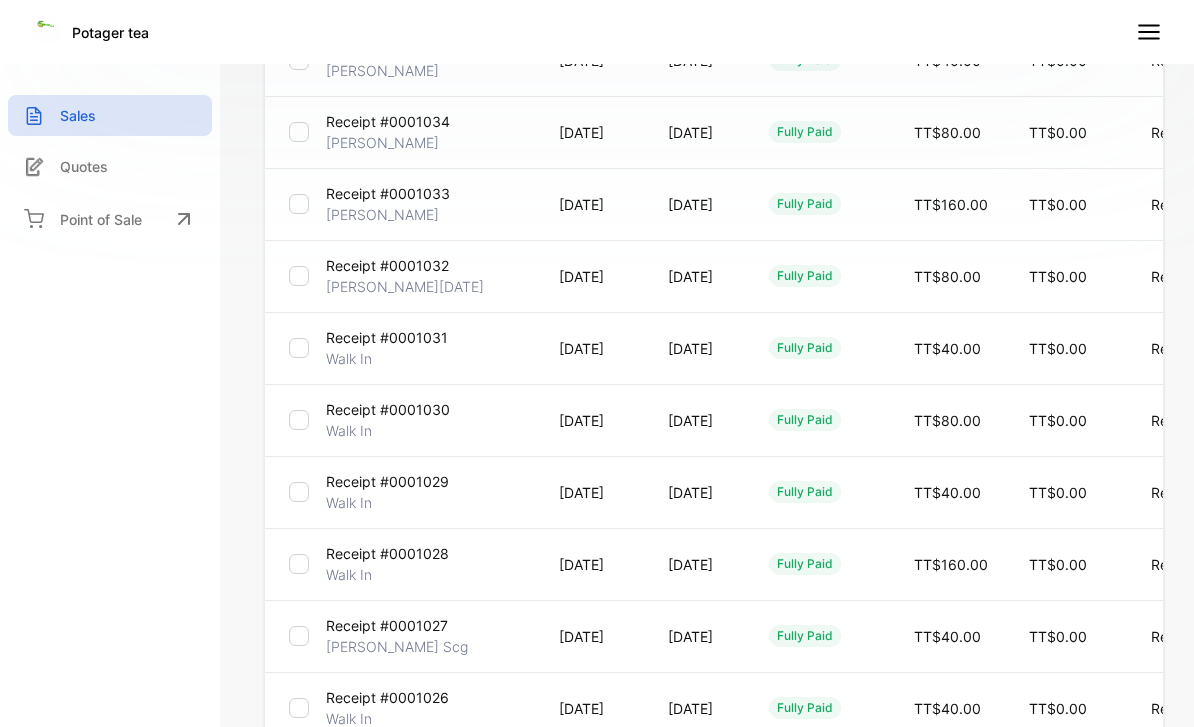 scroll, scrollTop: 412, scrollLeft: 0, axis: vertical 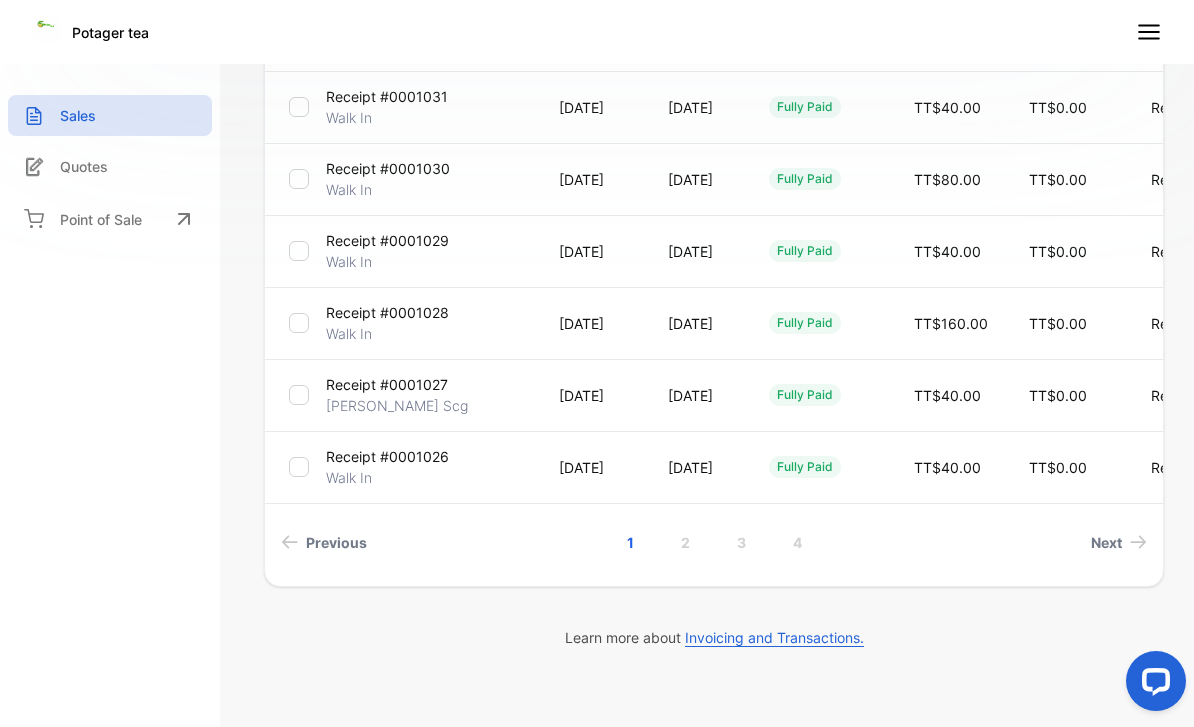 click on "2" at bounding box center (685, 542) 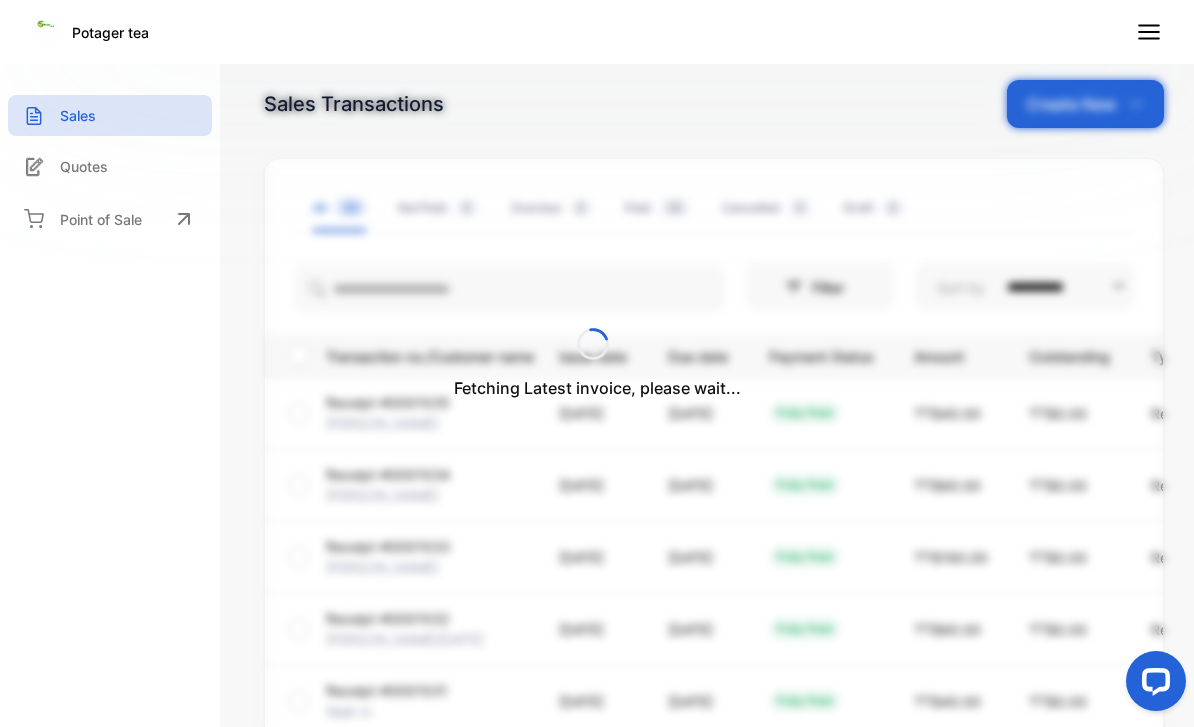 click on "Fetching Latest invoice, please wait..." at bounding box center (597, 363) 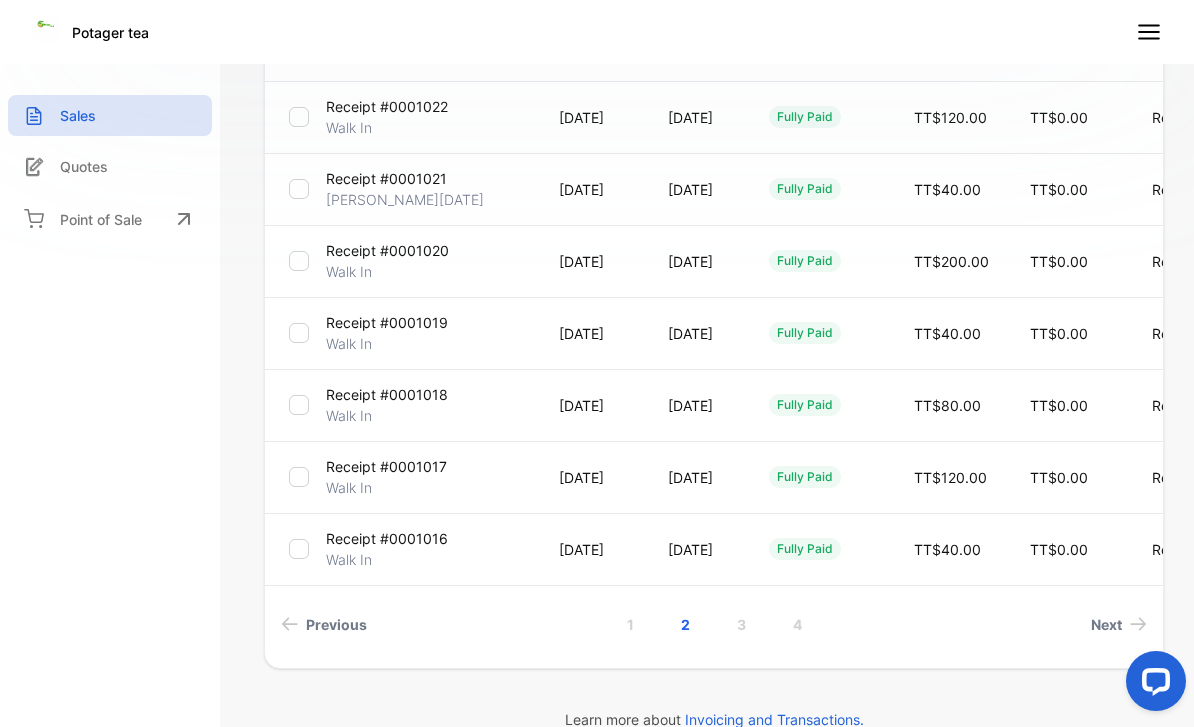 scroll, scrollTop: 565, scrollLeft: 0, axis: vertical 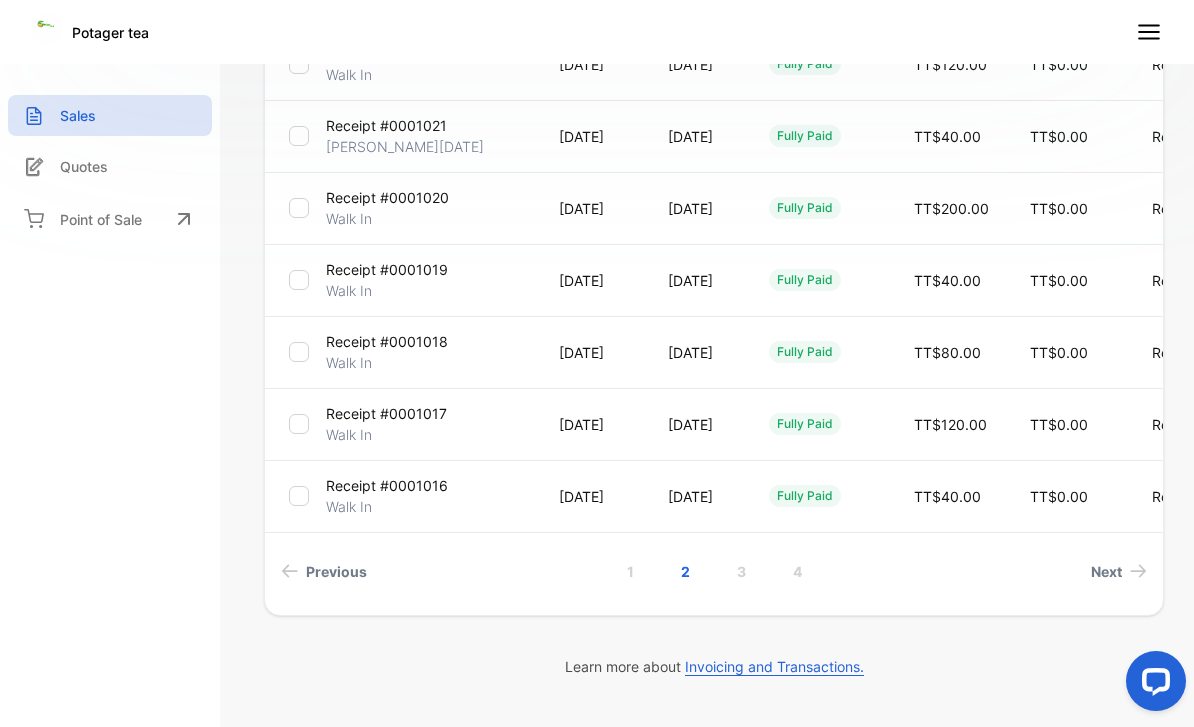 click on "3" at bounding box center [741, 571] 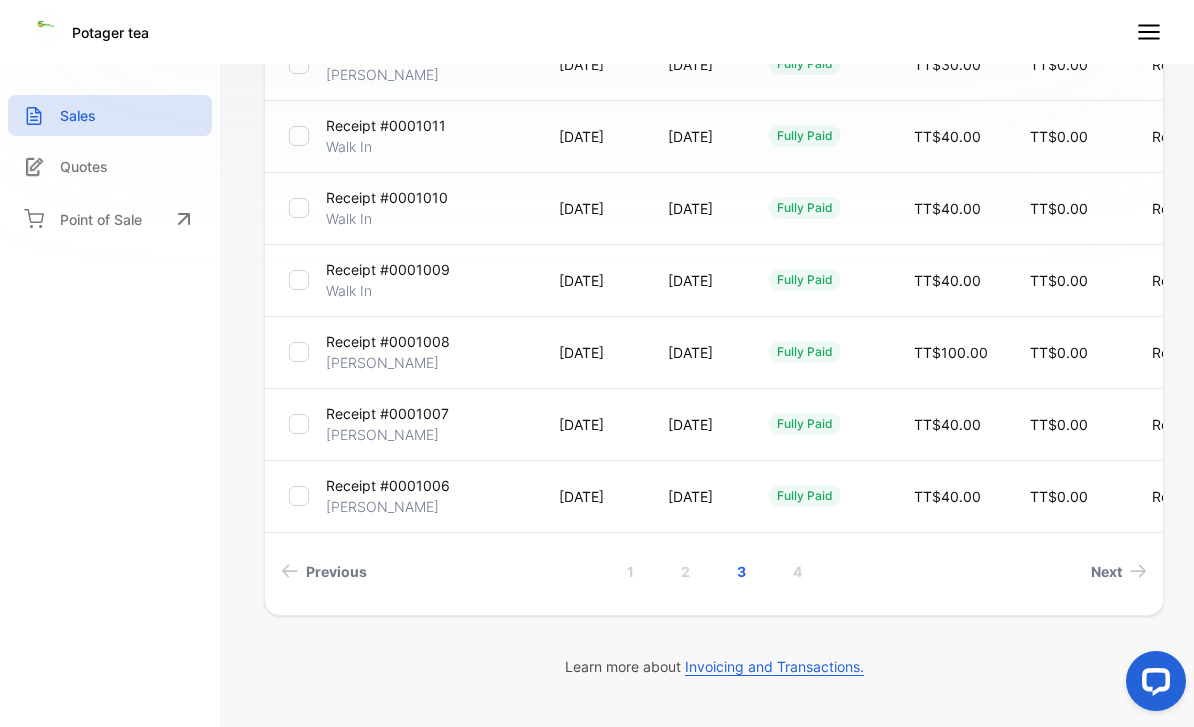 click on "TT$40.00" at bounding box center [951, 280] 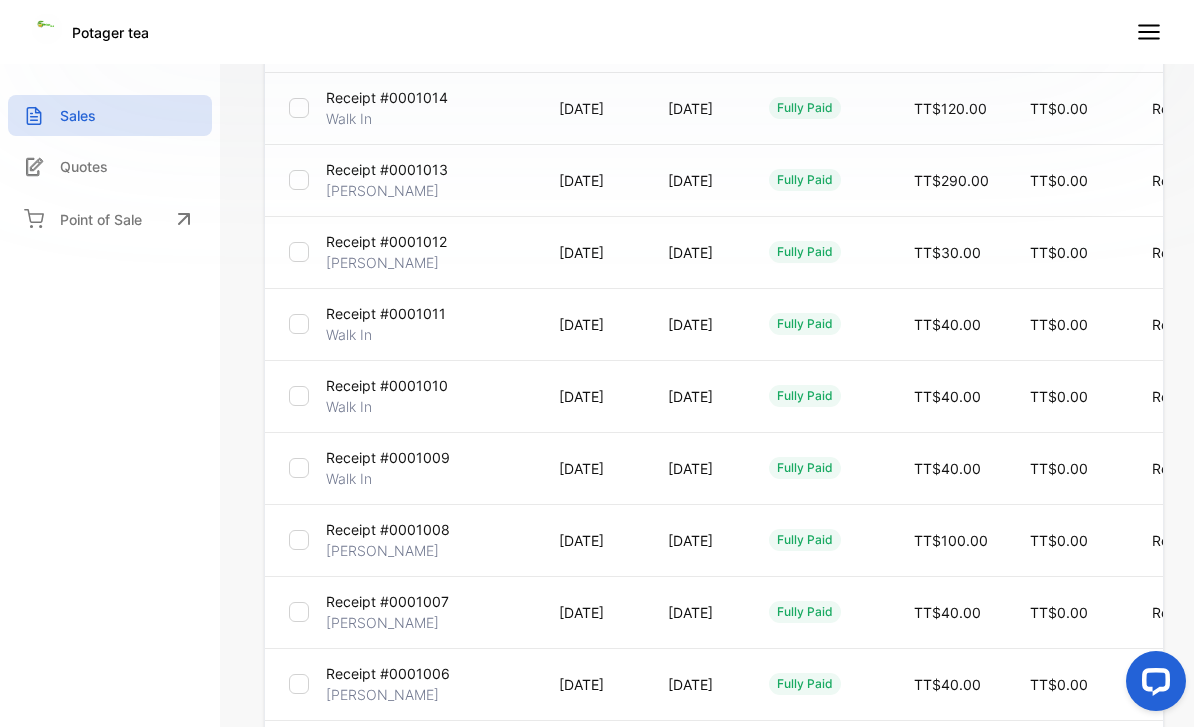 scroll, scrollTop: 404, scrollLeft: 0, axis: vertical 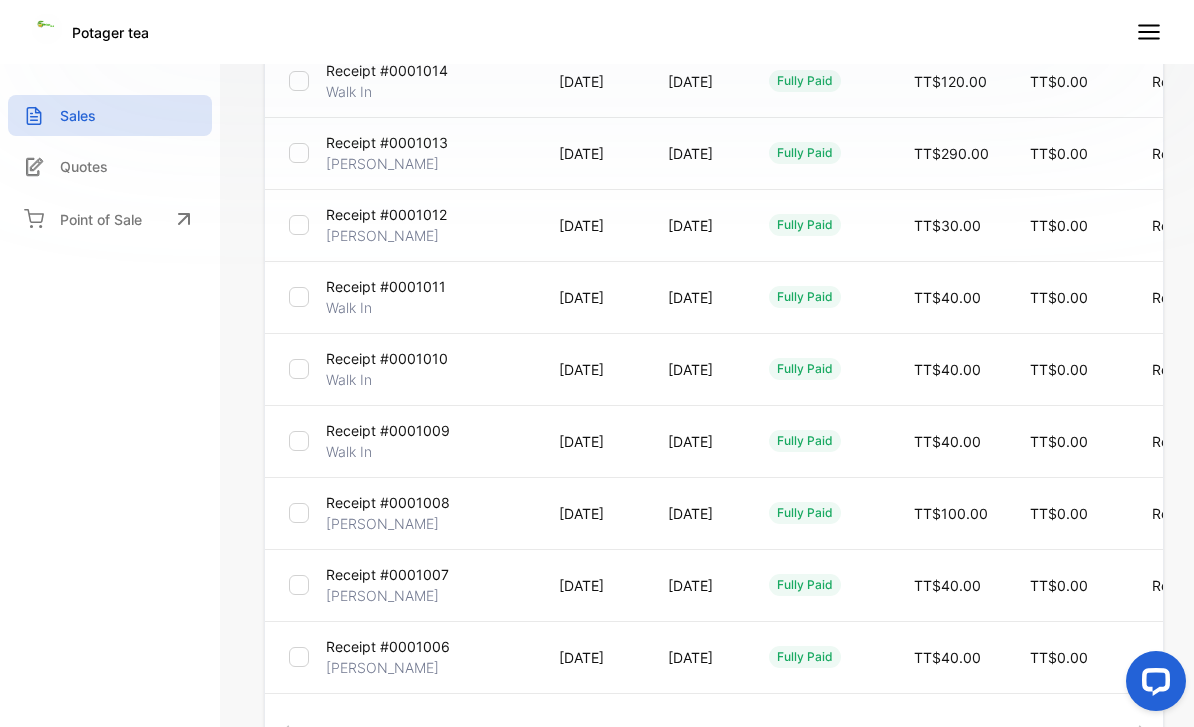 click on "fully paid" at bounding box center (817, 297) 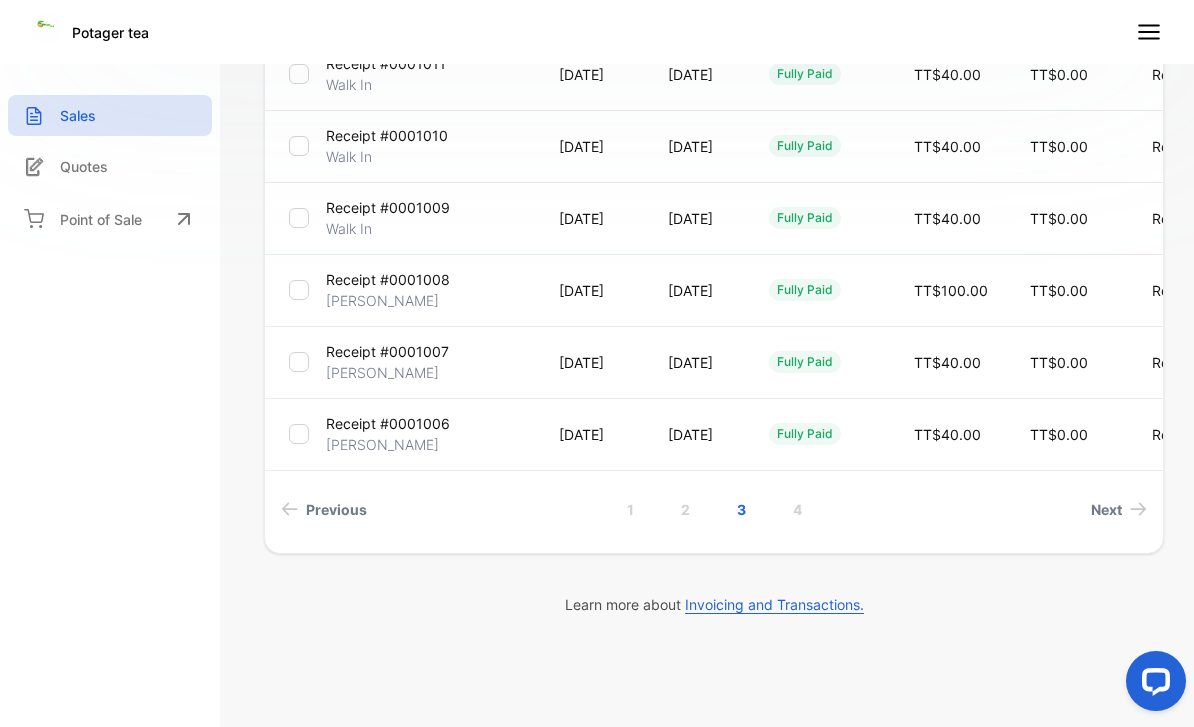click on "4" at bounding box center [797, 509] 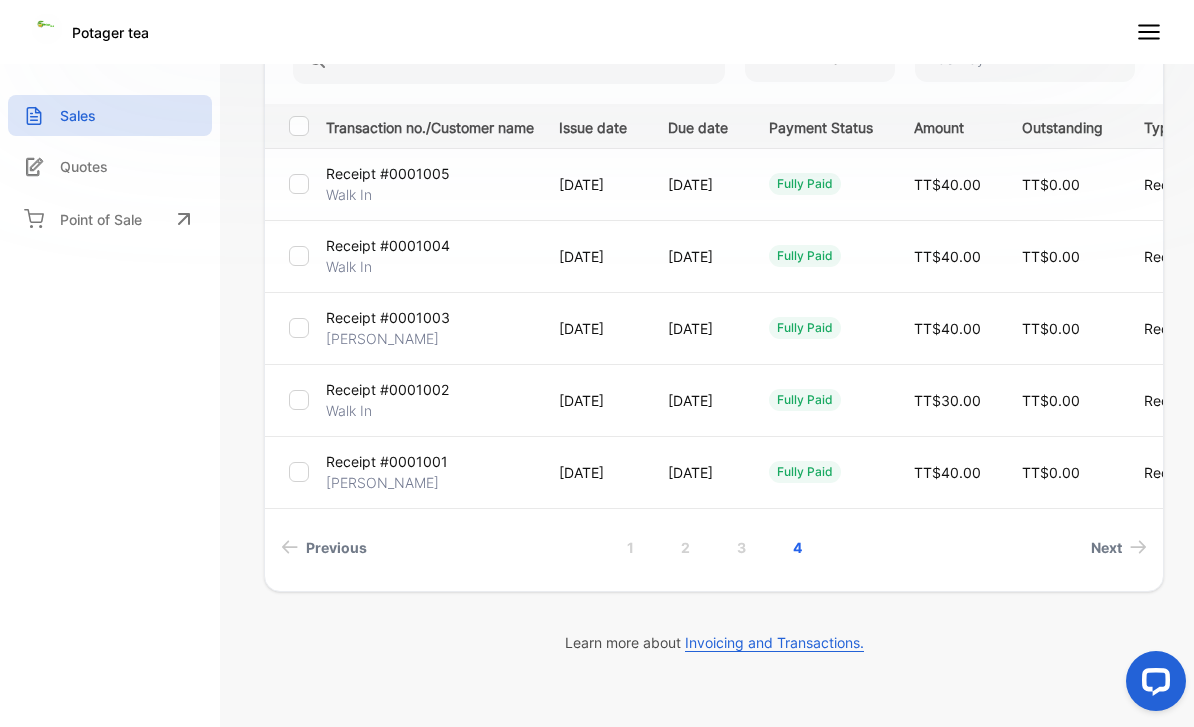 scroll, scrollTop: 237, scrollLeft: 0, axis: vertical 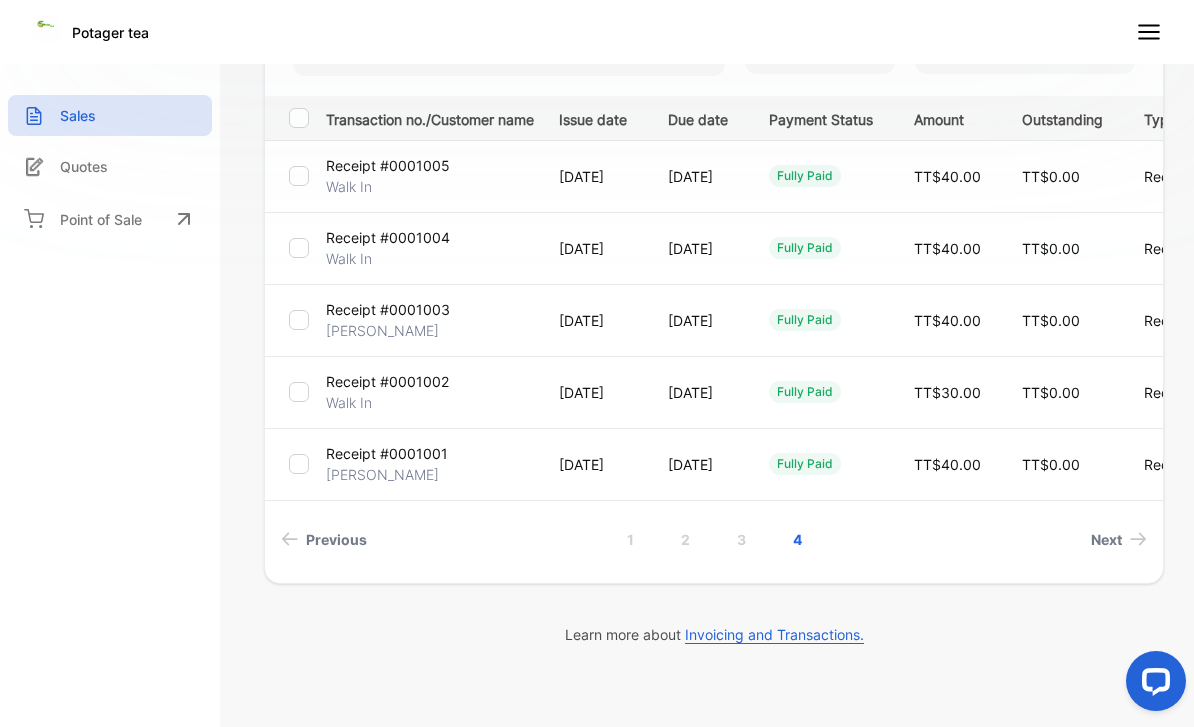 click on "3" at bounding box center (741, 539) 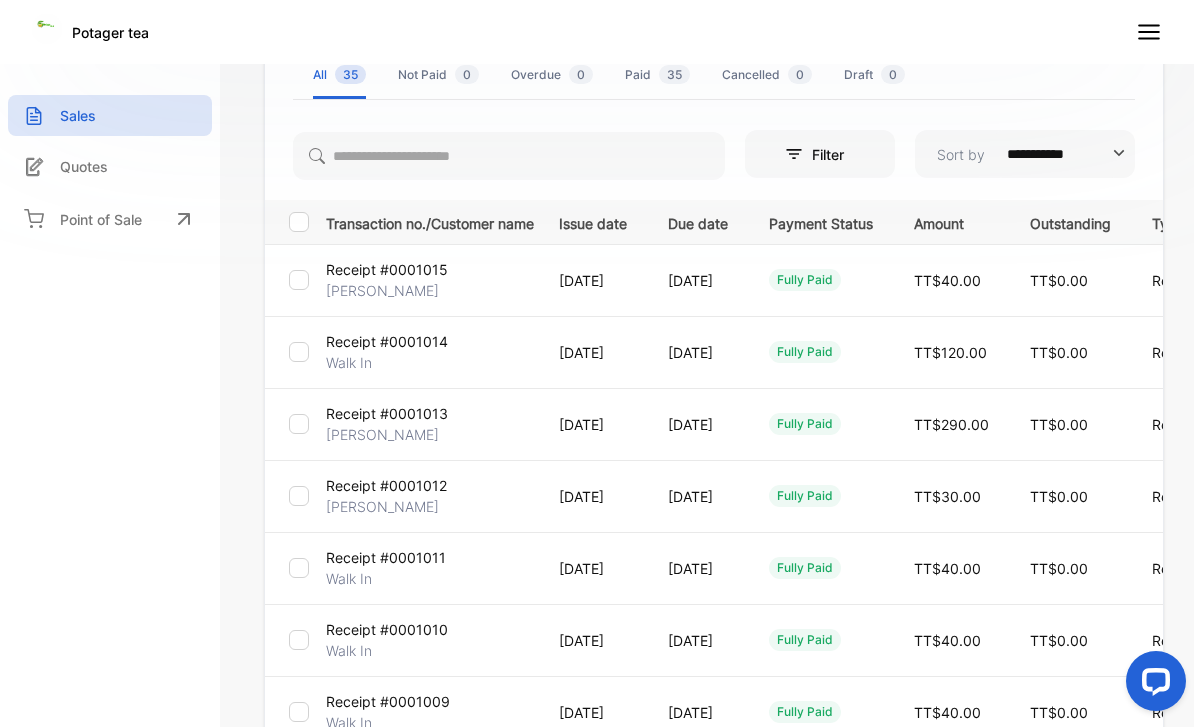 scroll, scrollTop: 118, scrollLeft: 0, axis: vertical 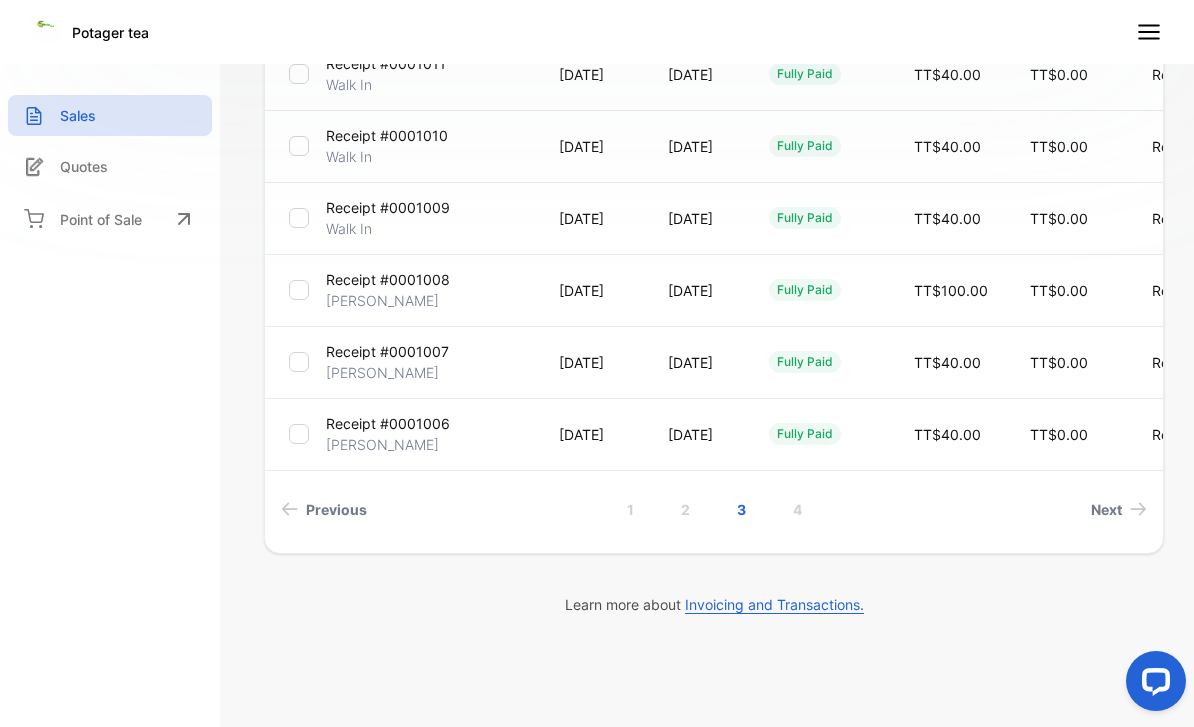 click on "2" at bounding box center [685, 509] 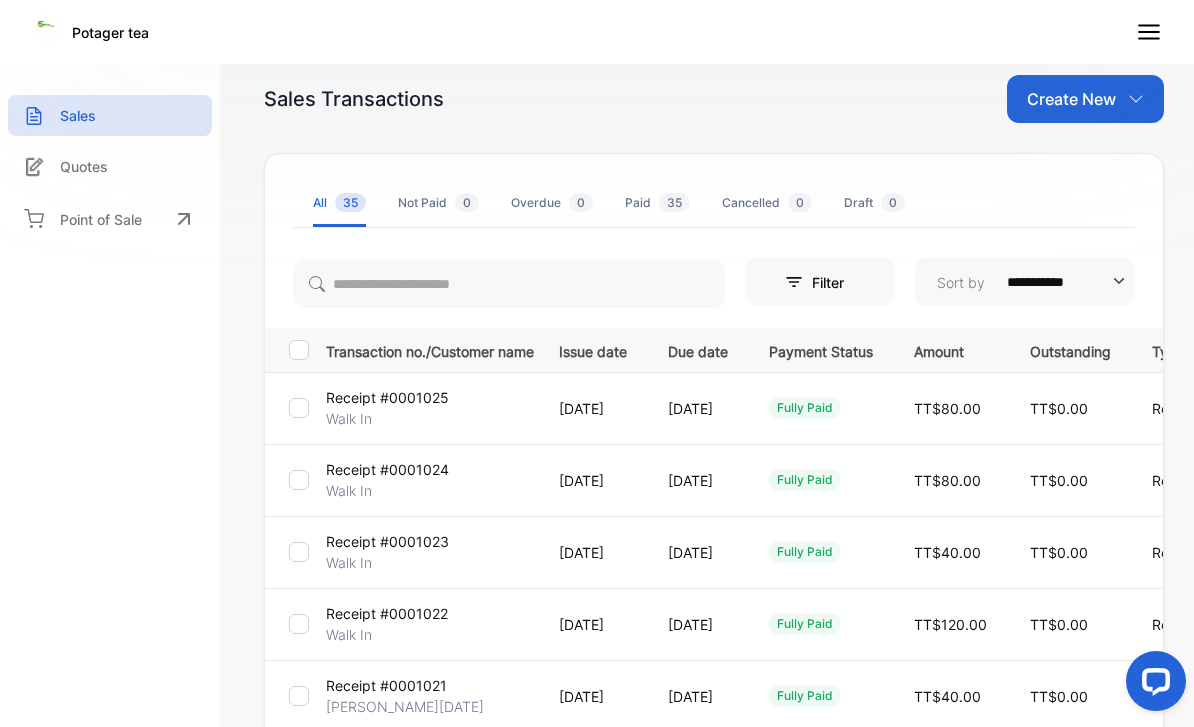 scroll, scrollTop: 2, scrollLeft: 0, axis: vertical 